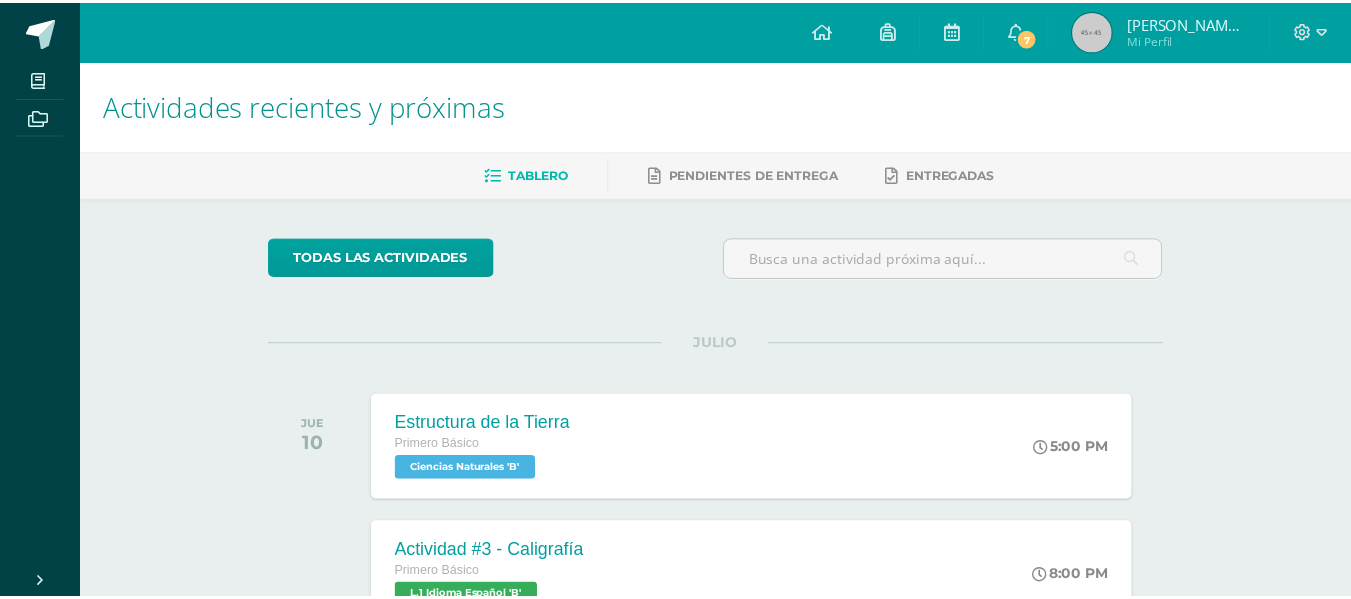 scroll, scrollTop: 0, scrollLeft: 0, axis: both 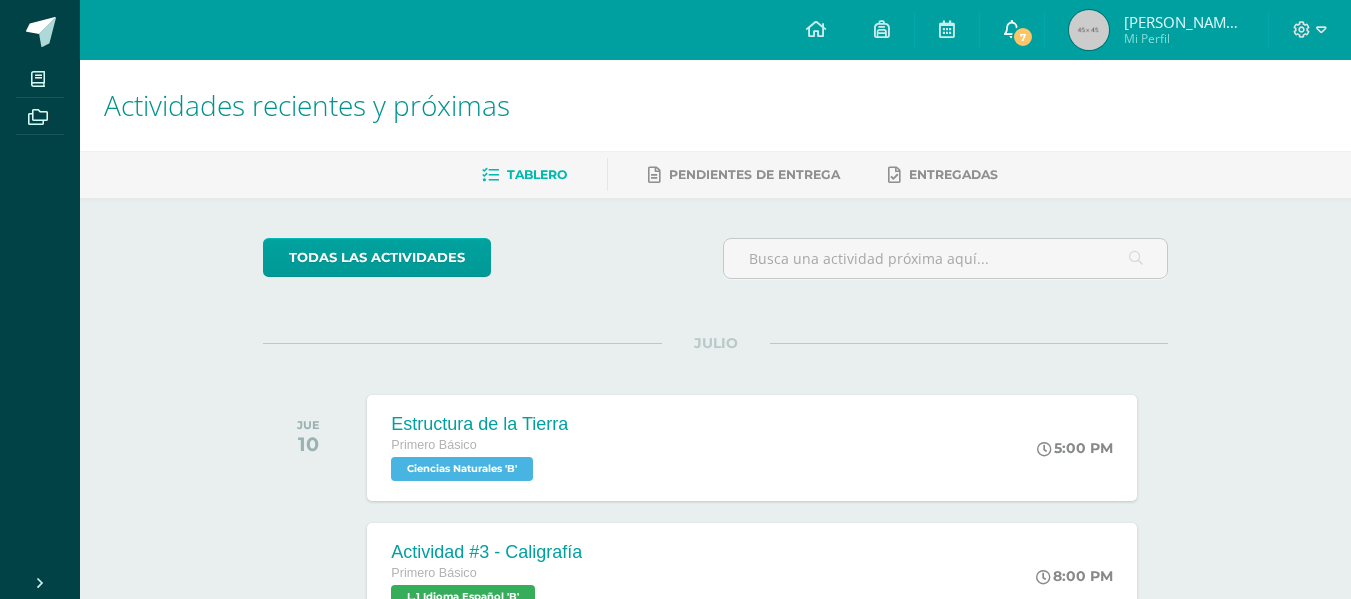 click at bounding box center (1012, 29) 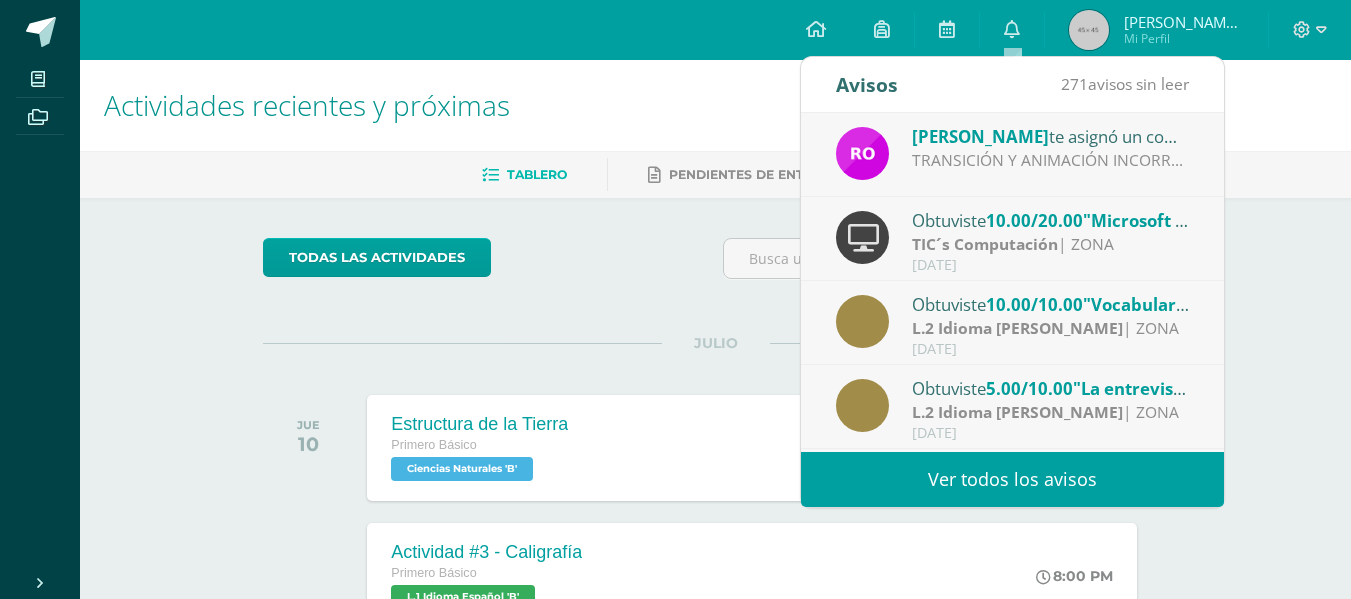click on "TRANSICIÓN Y ANIMACIÓN INCORRECTAS." at bounding box center [1051, 160] 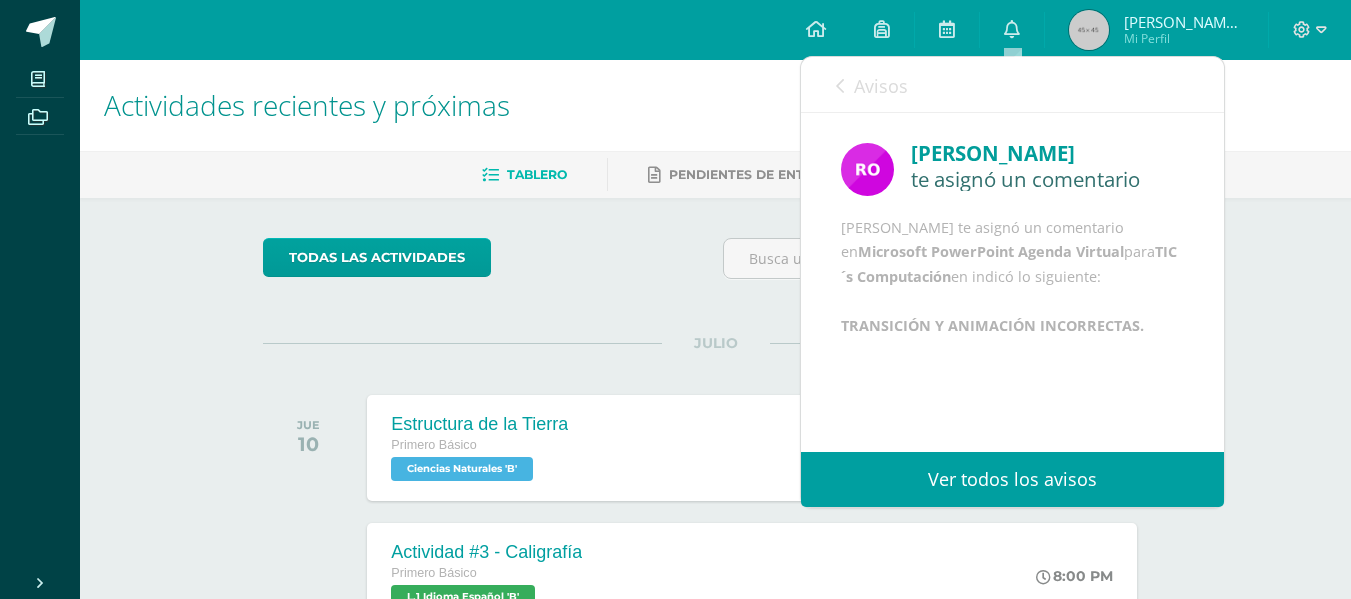 click at bounding box center [840, 86] 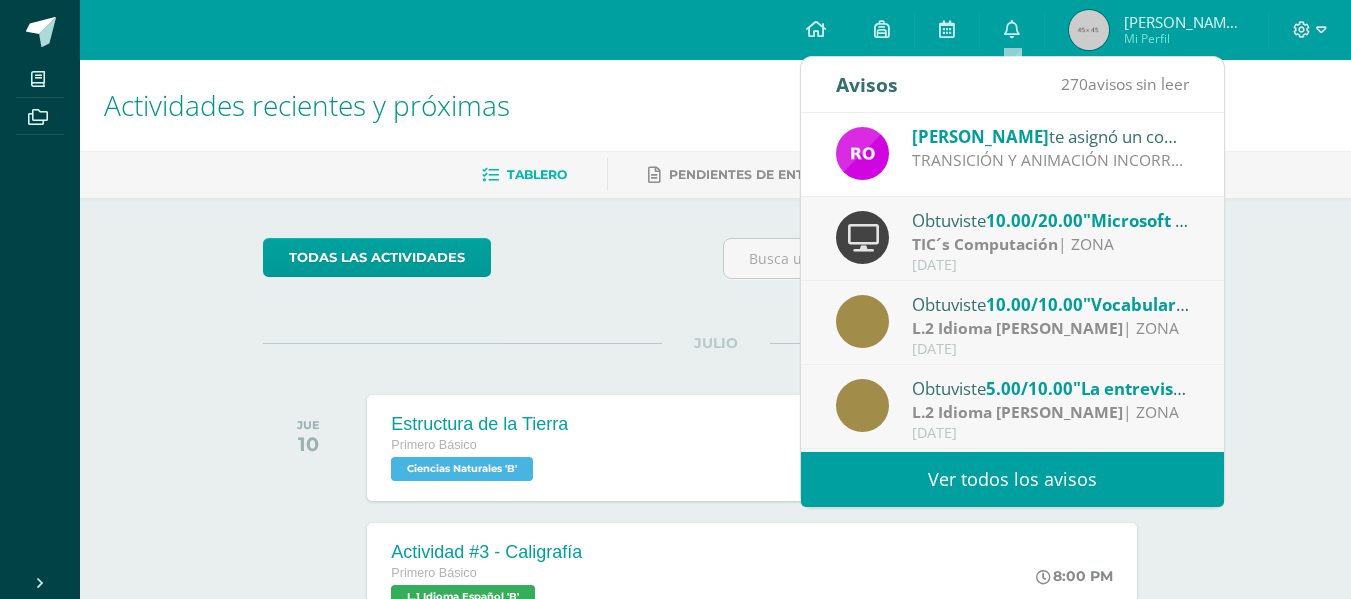 click on "TIC´s Computación" at bounding box center [985, 244] 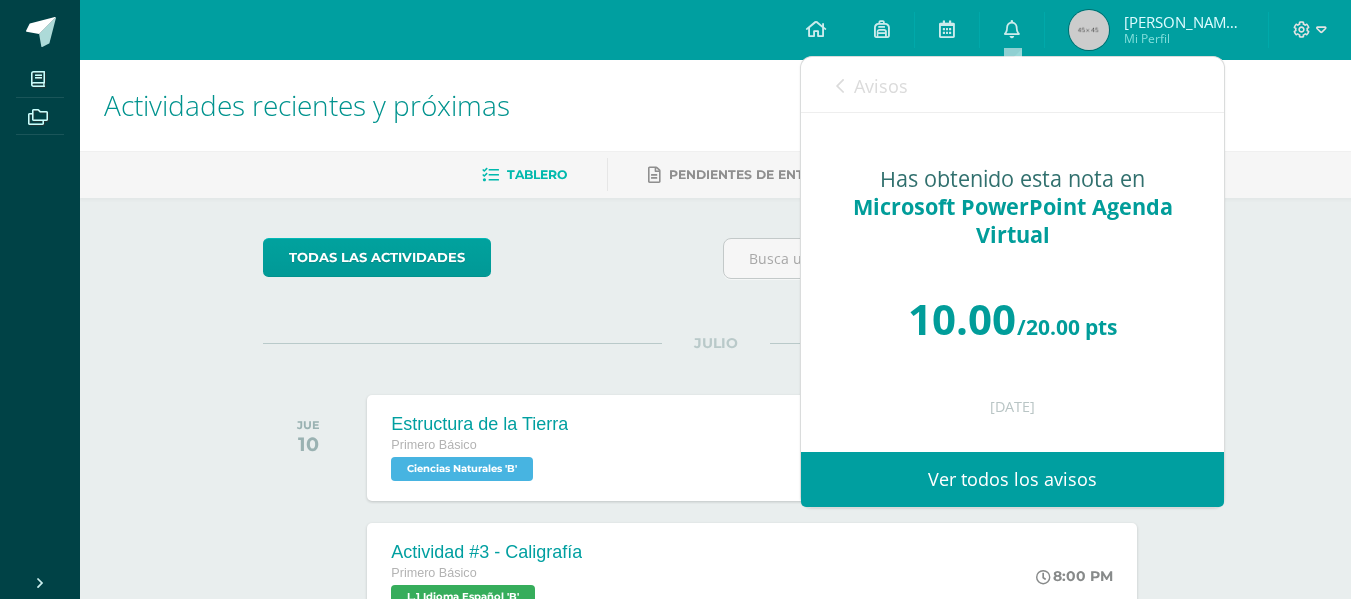 click on "Avisos" at bounding box center (872, 85) 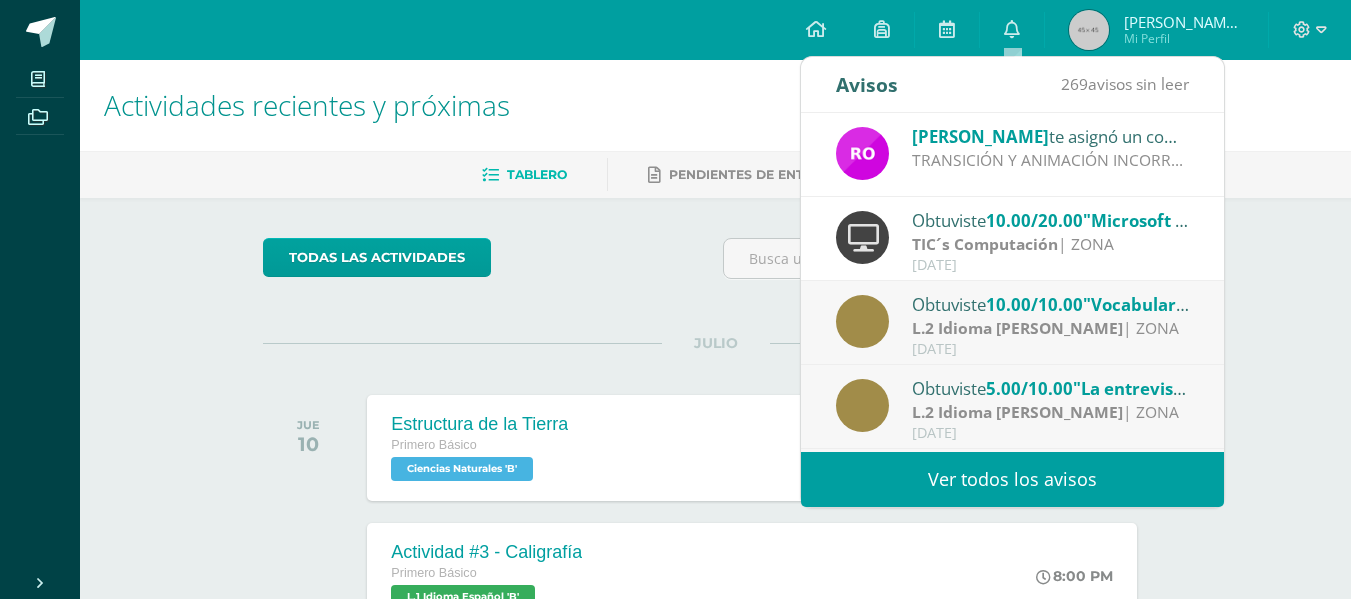 click on "Obtuviste
10.00/10.00  "Vocabulario frutas"
en
L.2 Idioma Maya Kaqchikel" at bounding box center (1051, 304) 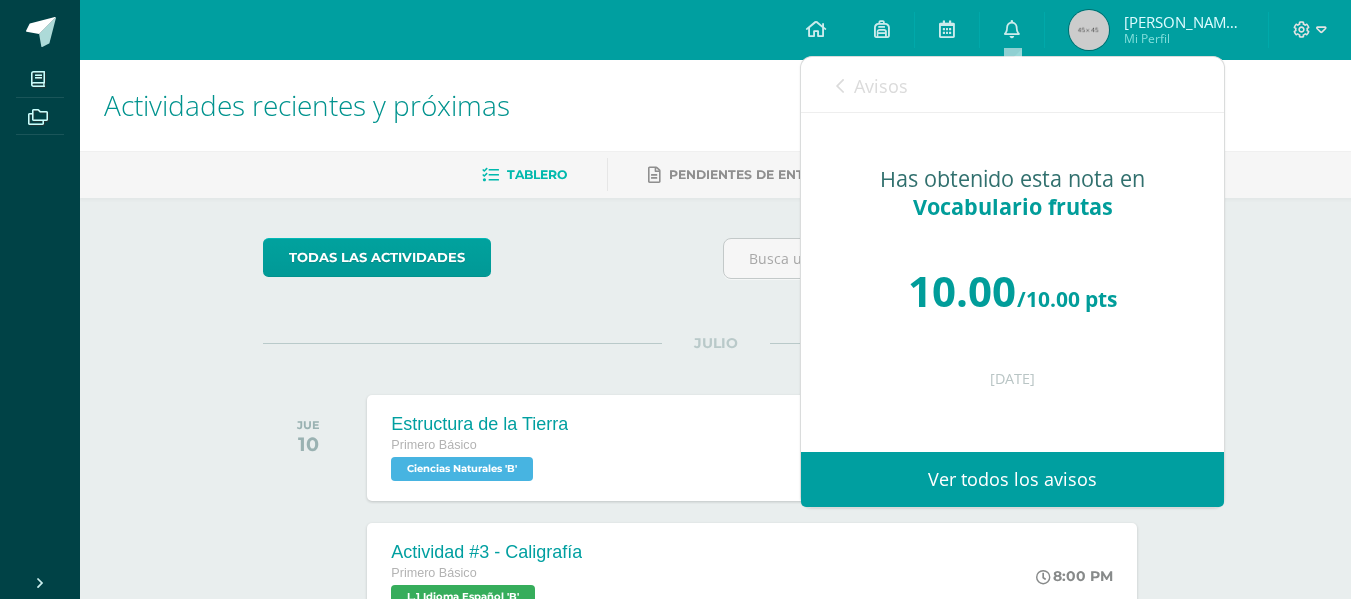 click at bounding box center [840, 86] 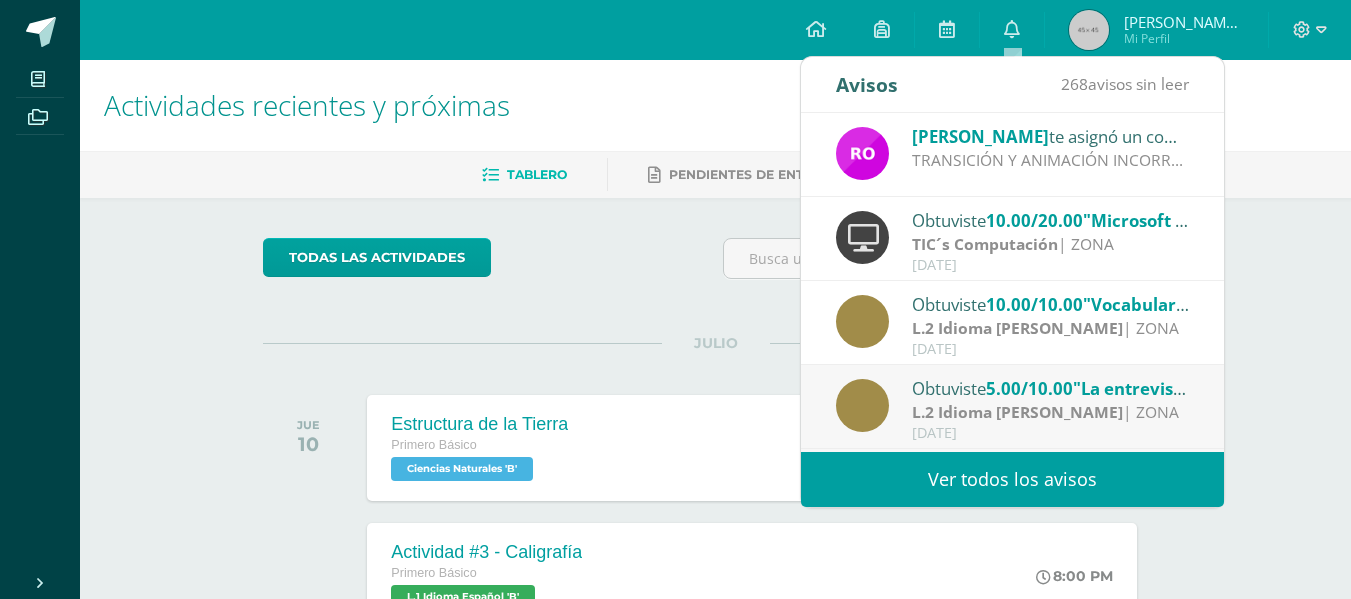 click on "Obtuviste
5.00/10.00  "La entrevista"
en
L.2 Idioma Maya Kaqchikel" at bounding box center [1051, 388] 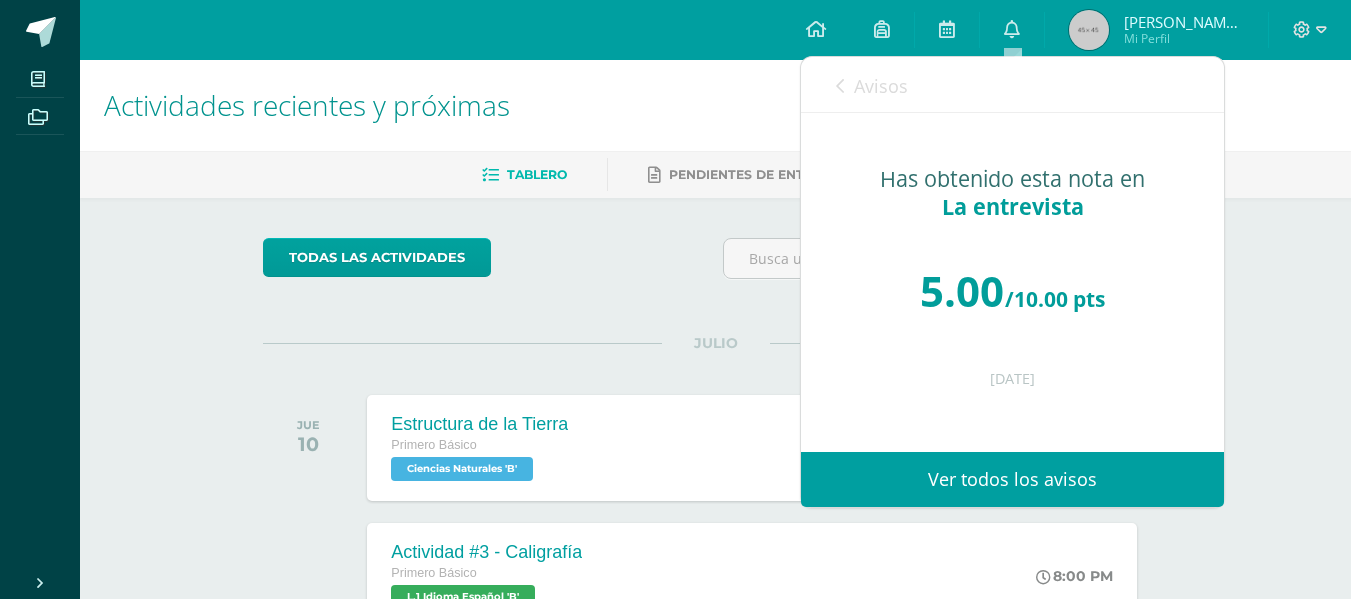 click on "Avisos" at bounding box center (872, 85) 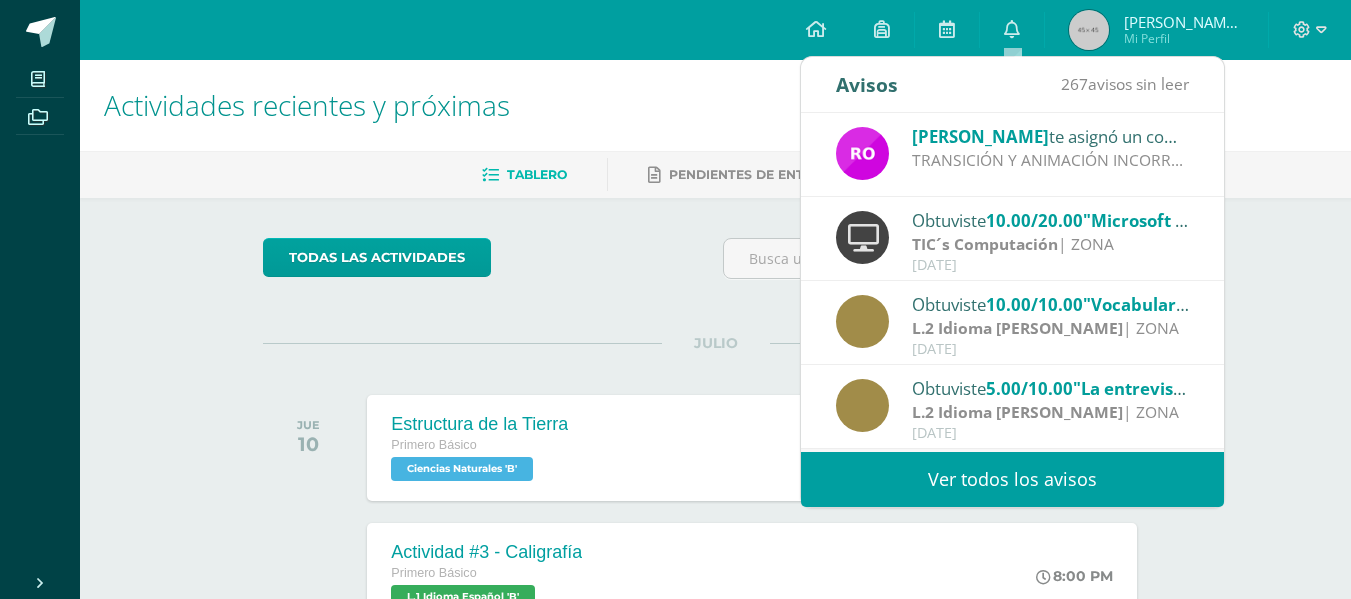 drag, startPoint x: 1208, startPoint y: 257, endPoint x: 1213, endPoint y: 280, distance: 23.537205 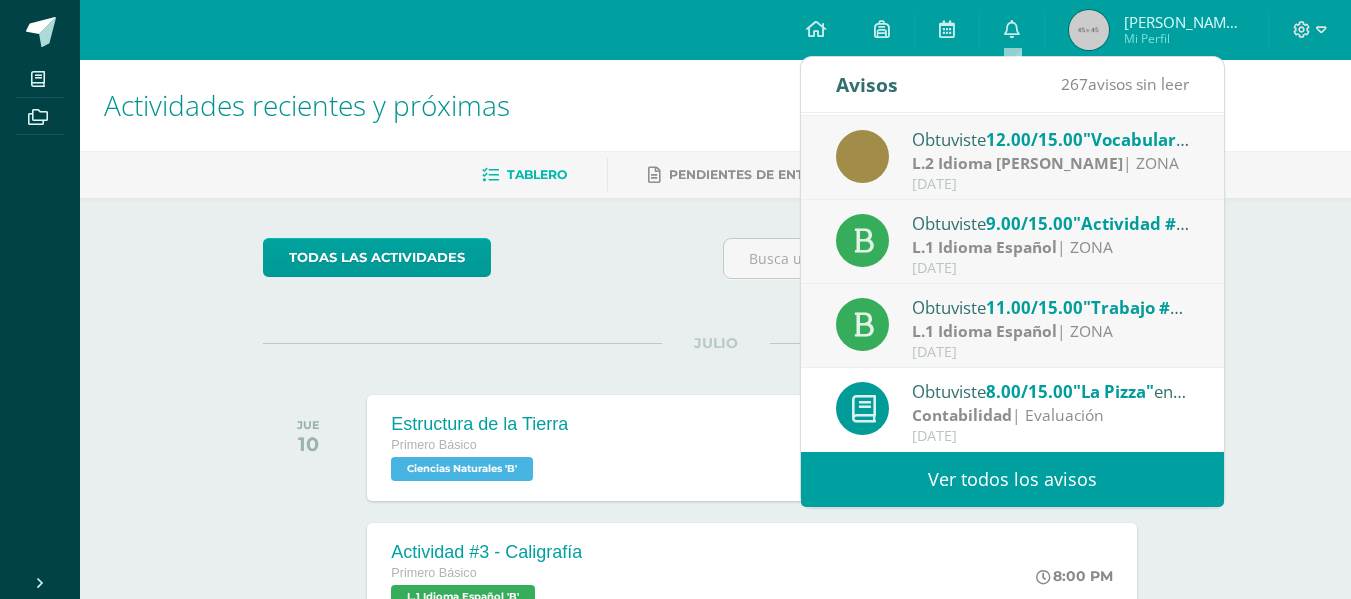 scroll, scrollTop: 326, scrollLeft: 0, axis: vertical 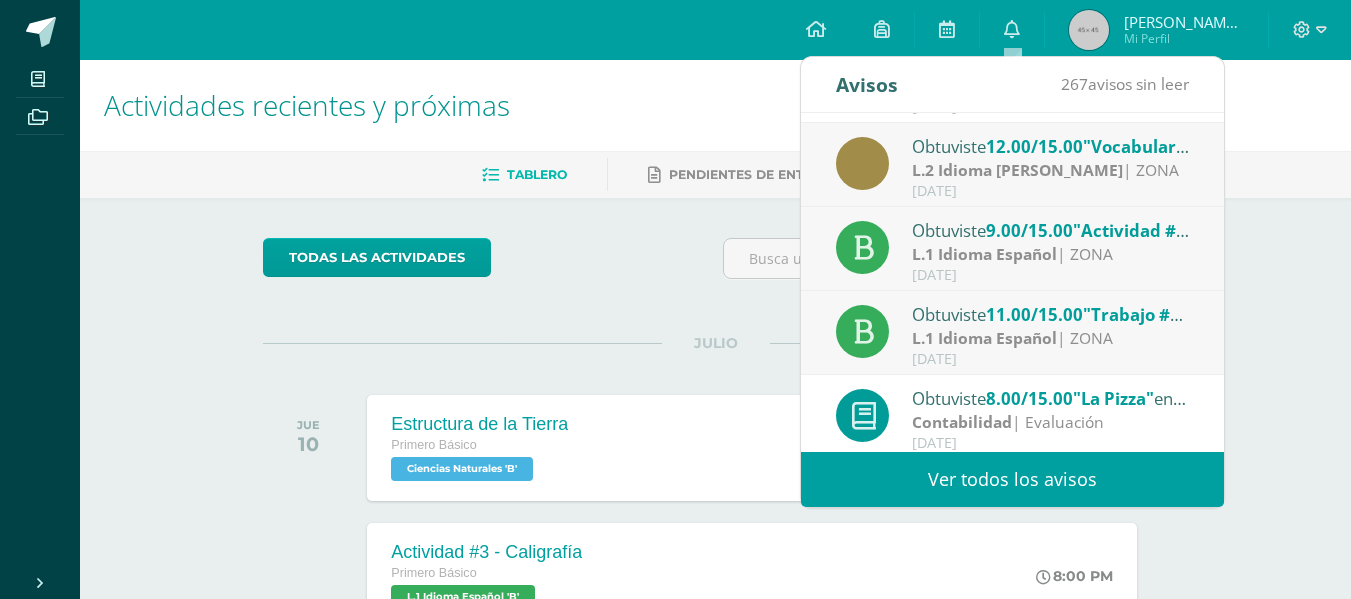 click on "L.2 Idioma Maya Kaqchikel
| ZONA" at bounding box center (1051, 170) 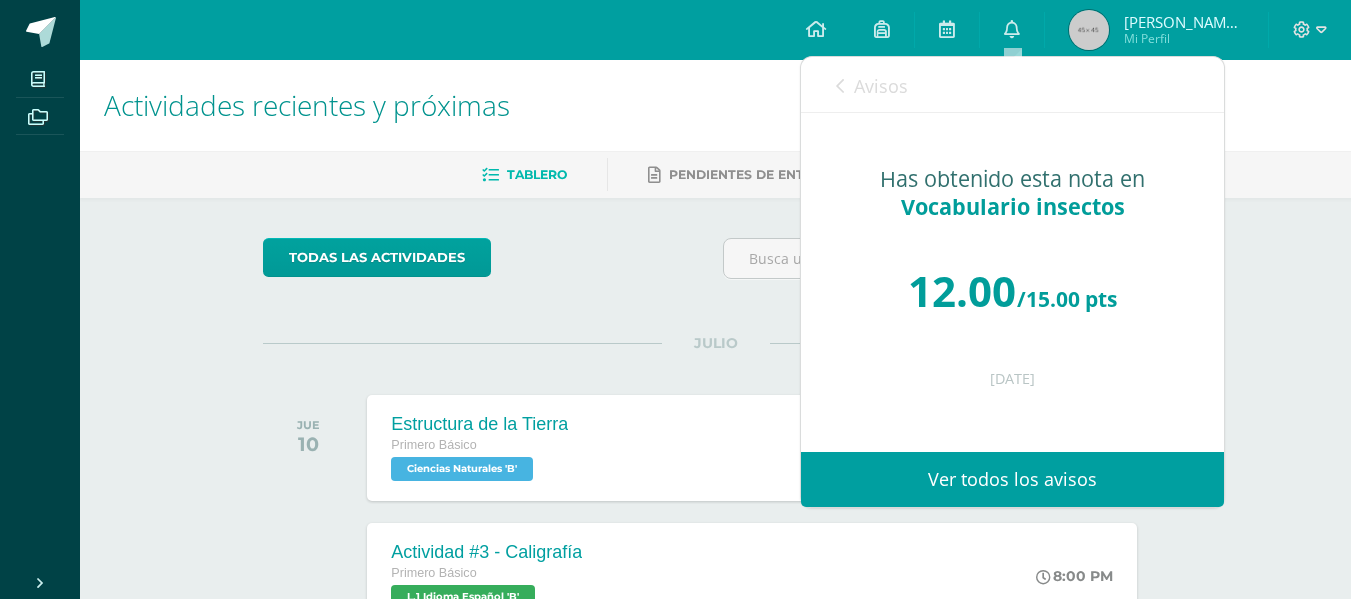 click at bounding box center (840, 86) 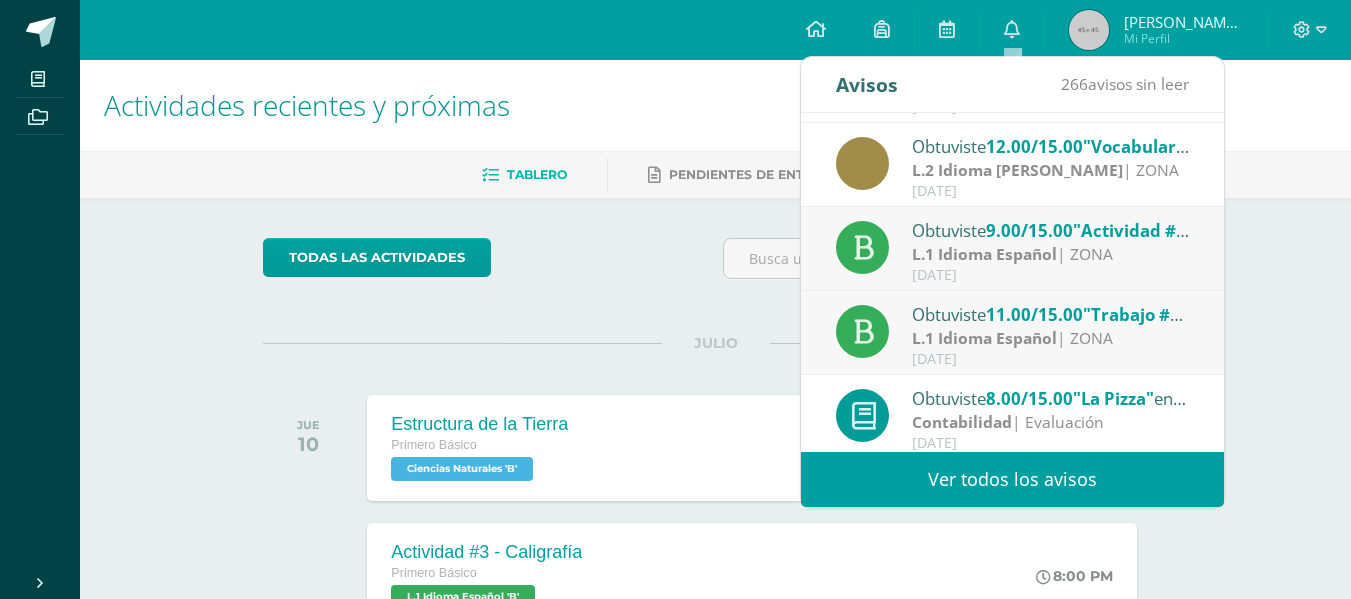 click on "L.1 Idioma Español" at bounding box center [984, 254] 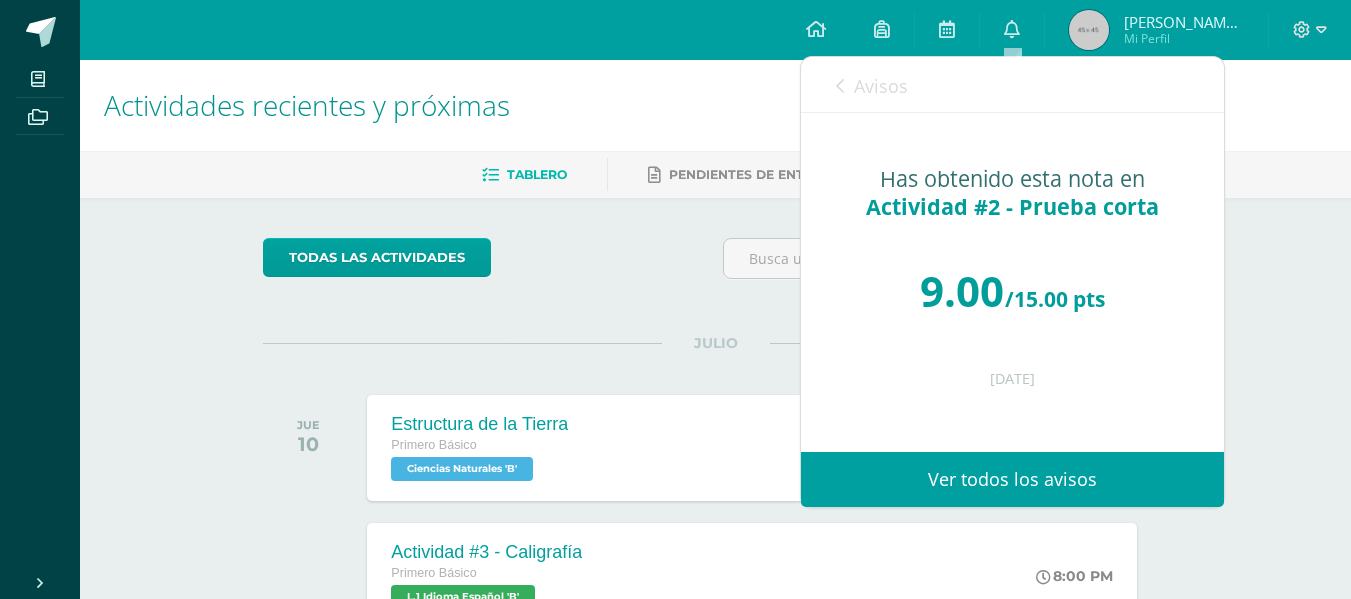 click on "Avisos 265  avisos sin leer
Avisos" at bounding box center (1012, 85) 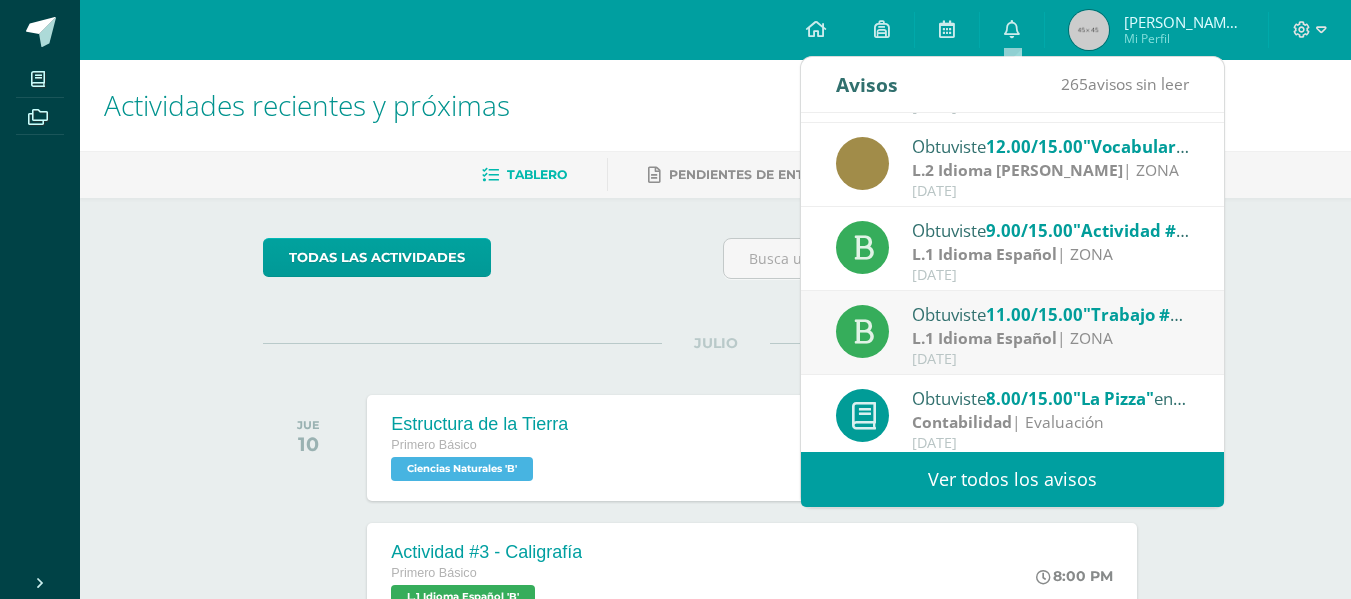 click on "Obtuviste
11.00/15.00  "Trabajo #1 - Subgéneros Narrativos"
en
L.1 Idioma Español" at bounding box center [1051, 314] 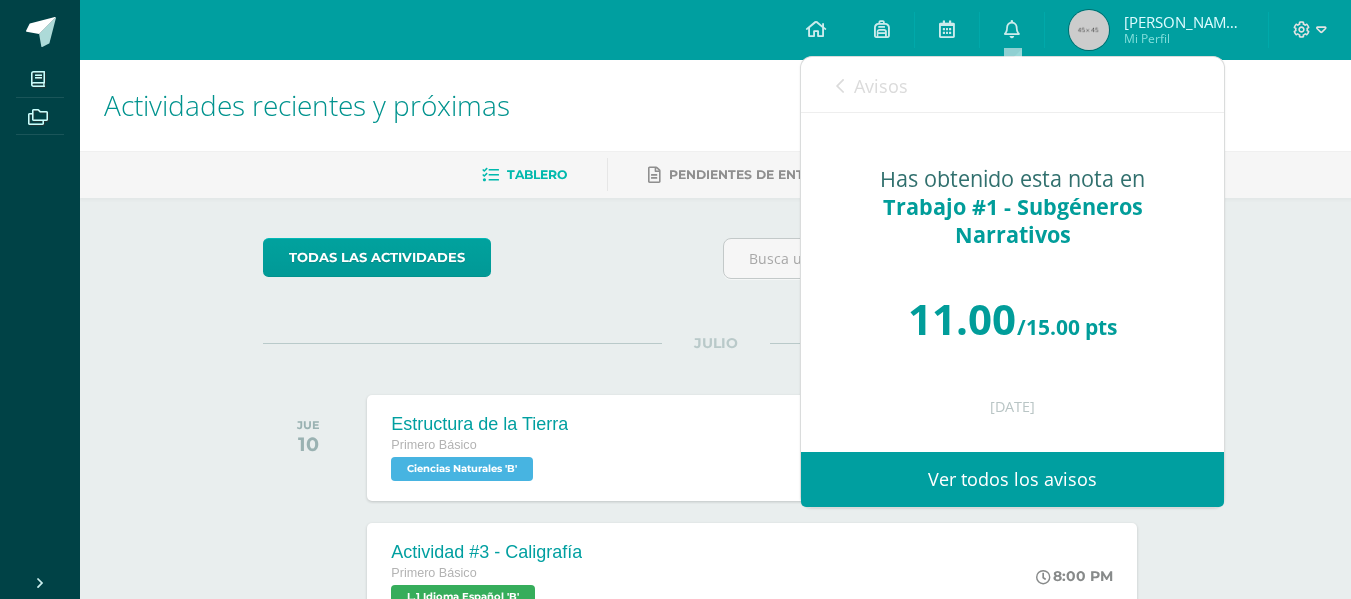 click on "Avisos" at bounding box center (872, 85) 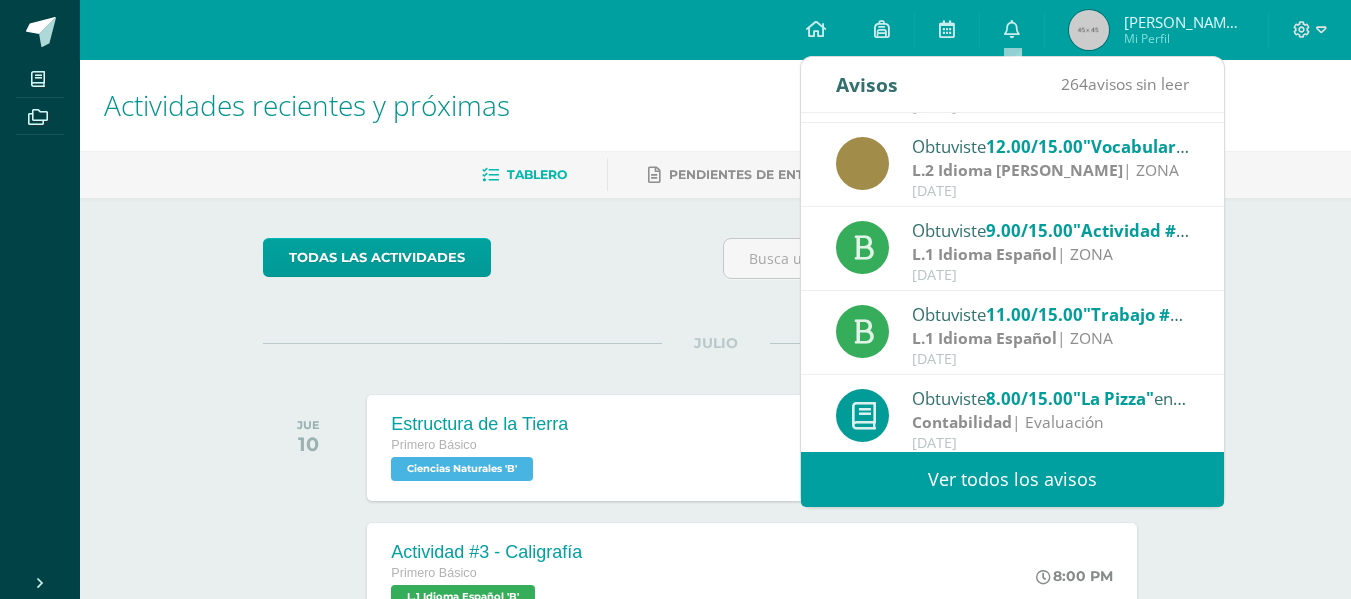 scroll, scrollTop: 333, scrollLeft: 0, axis: vertical 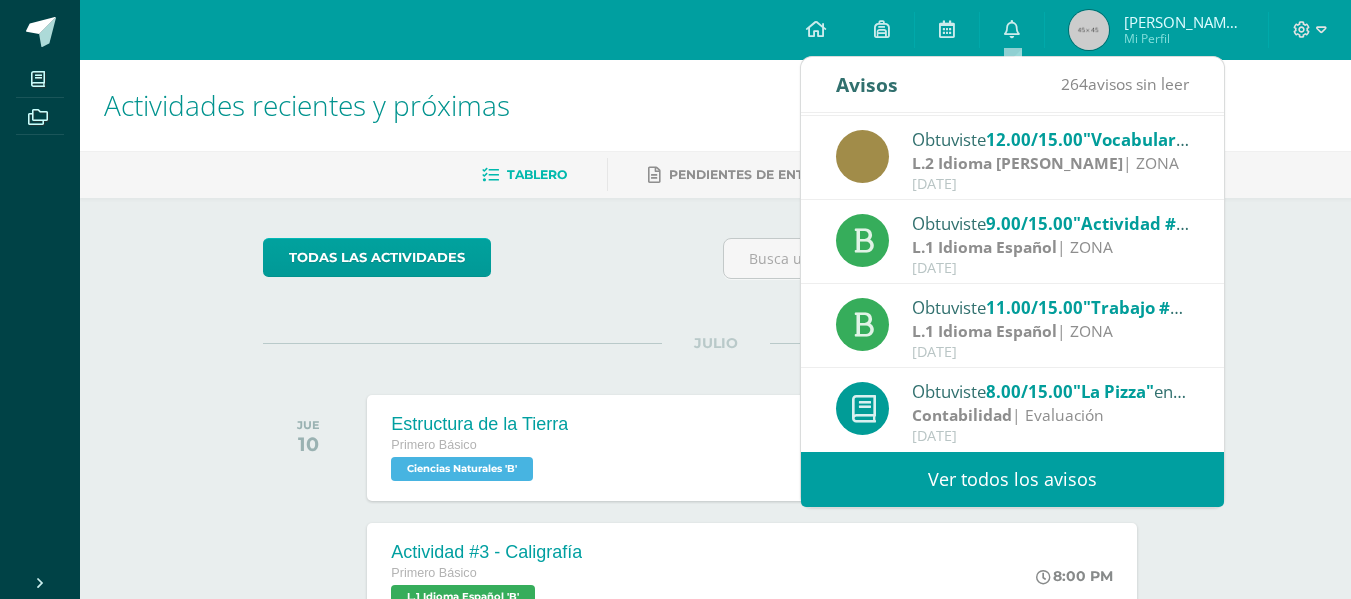 click on "Contabilidad
| Evaluación" at bounding box center (1051, 415) 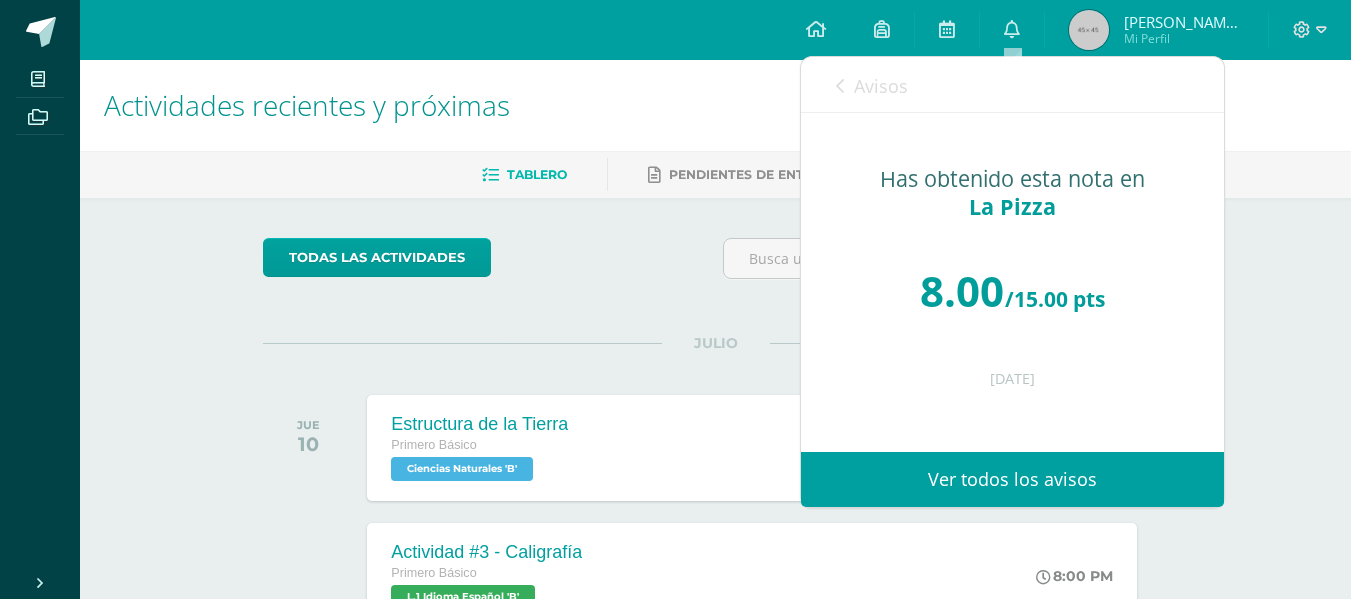 click at bounding box center (840, 86) 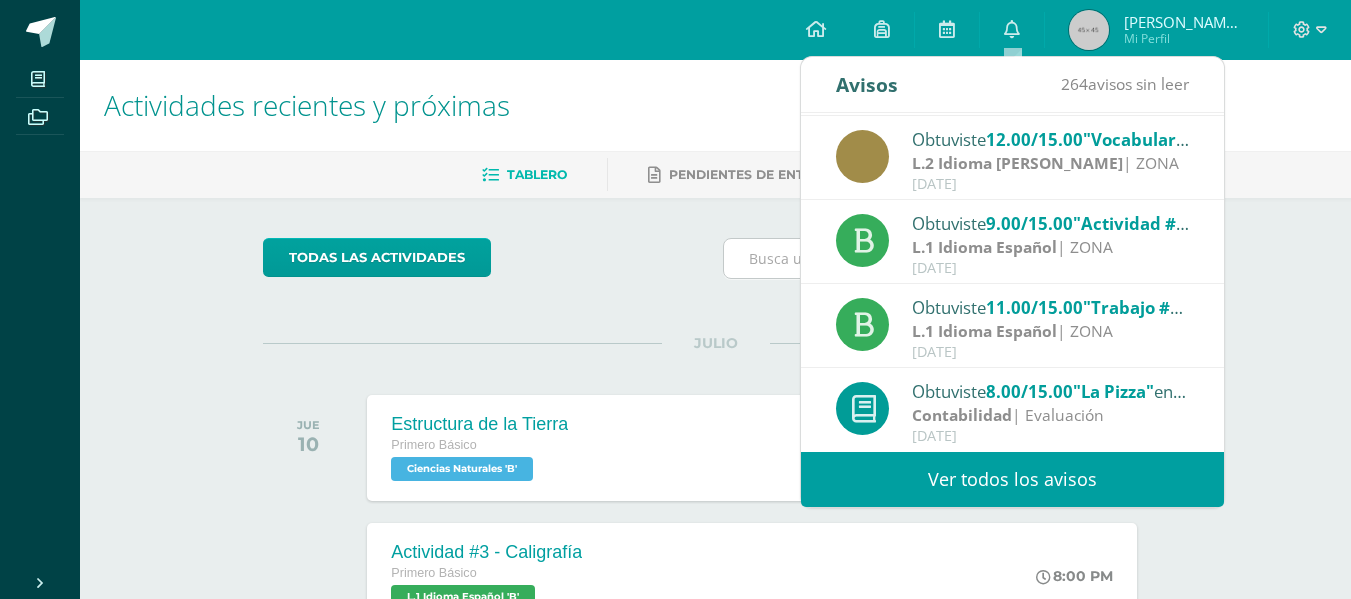 click at bounding box center (945, 258) 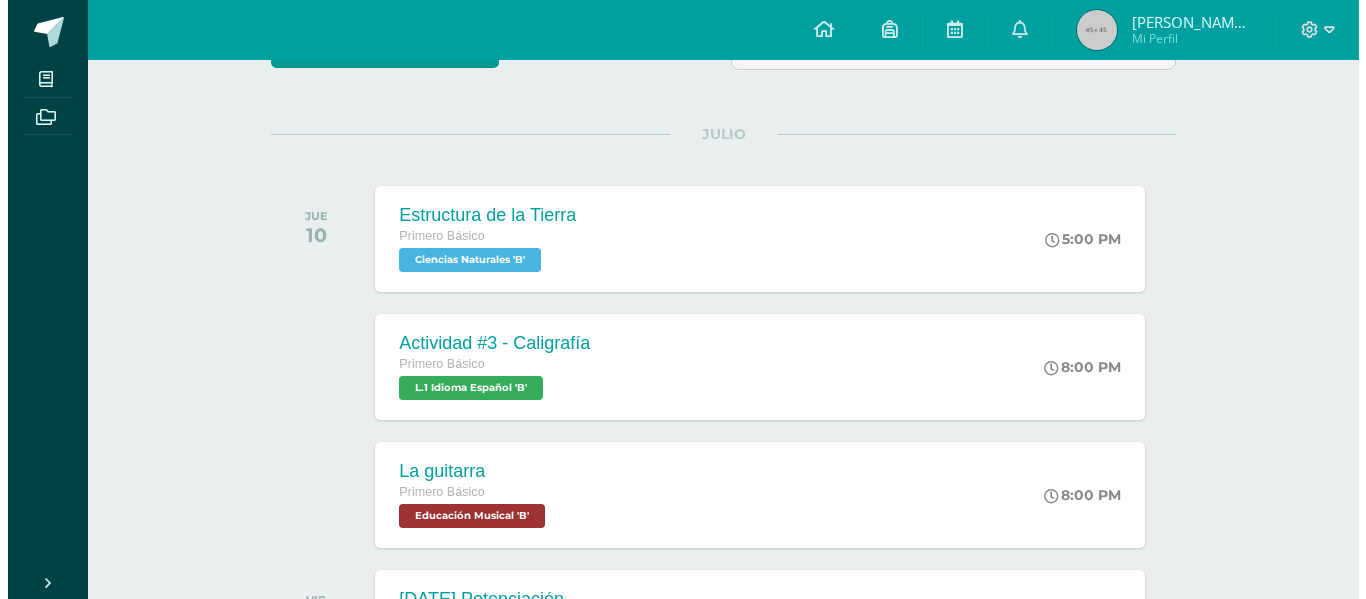 scroll, scrollTop: 227, scrollLeft: 0, axis: vertical 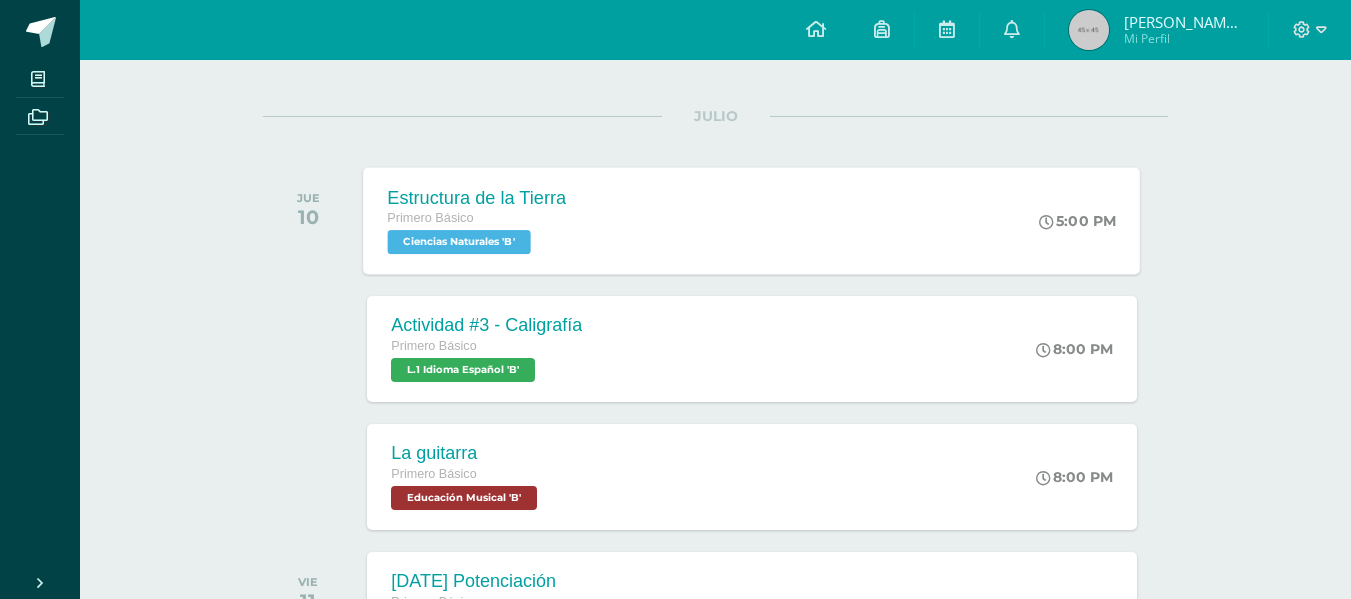 click on "Estructura de la Tierra
Primero Básico
Ciencias Naturales 'B'
5:00 PM
Estructura de la Tierra
Ciencias Naturales
Cargando contenido" at bounding box center (752, 220) 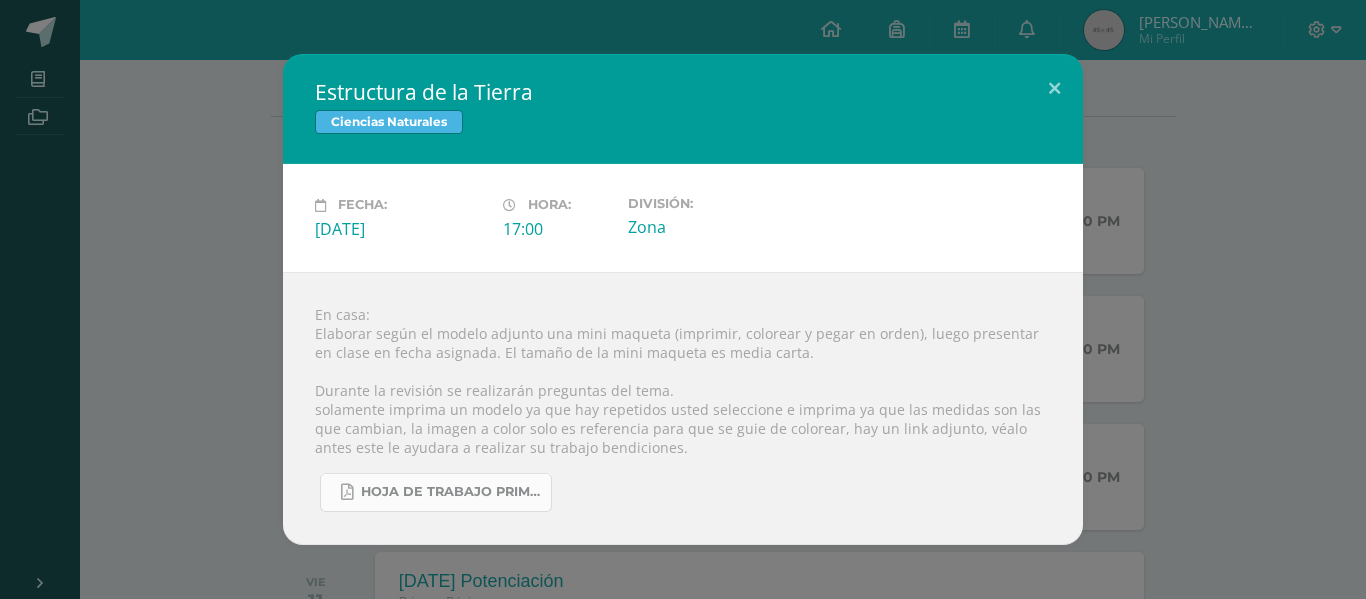 click on "hoja de trabajo primero CCLE 3ra unidad.pdf" at bounding box center [451, 492] 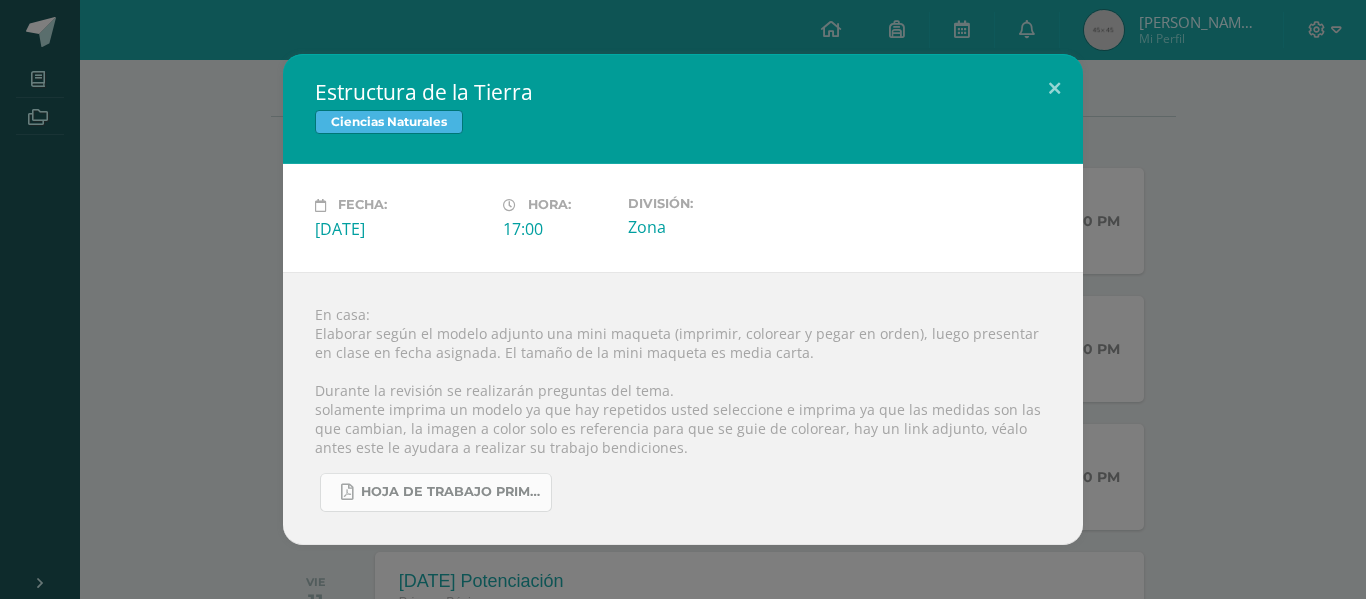 click on "hoja de trabajo primero CCLE 3ra unidad.pdf" at bounding box center [451, 492] 